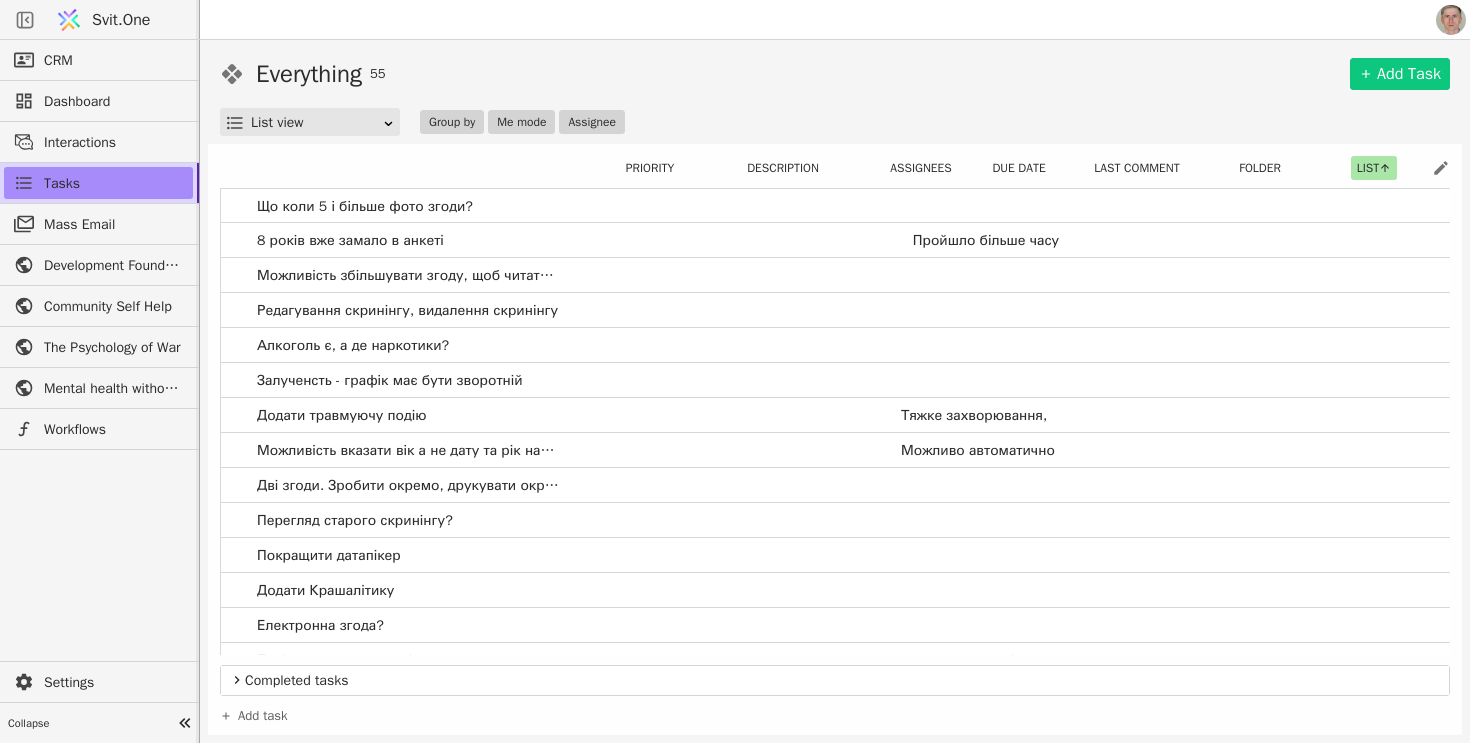 scroll, scrollTop: 0, scrollLeft: 0, axis: both 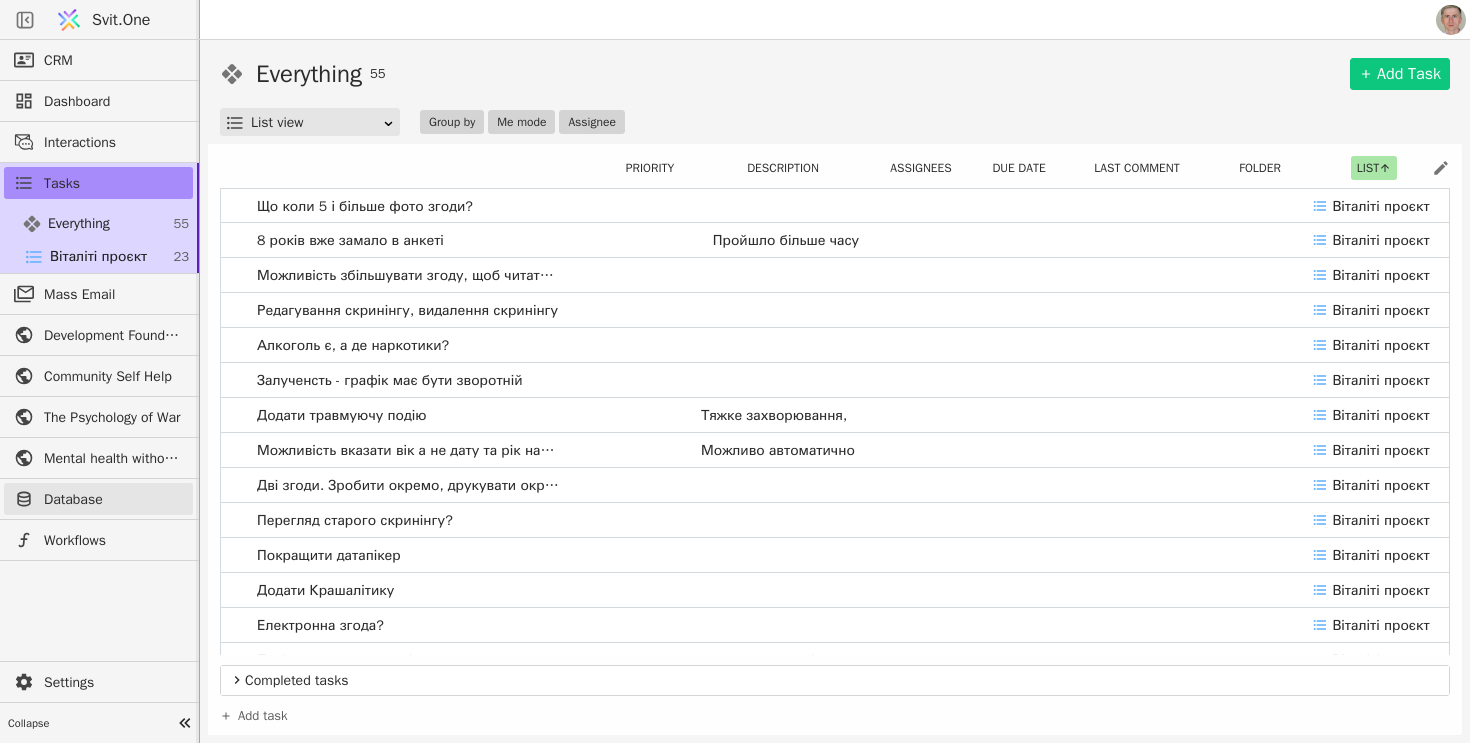 click on "Database" at bounding box center (113, 499) 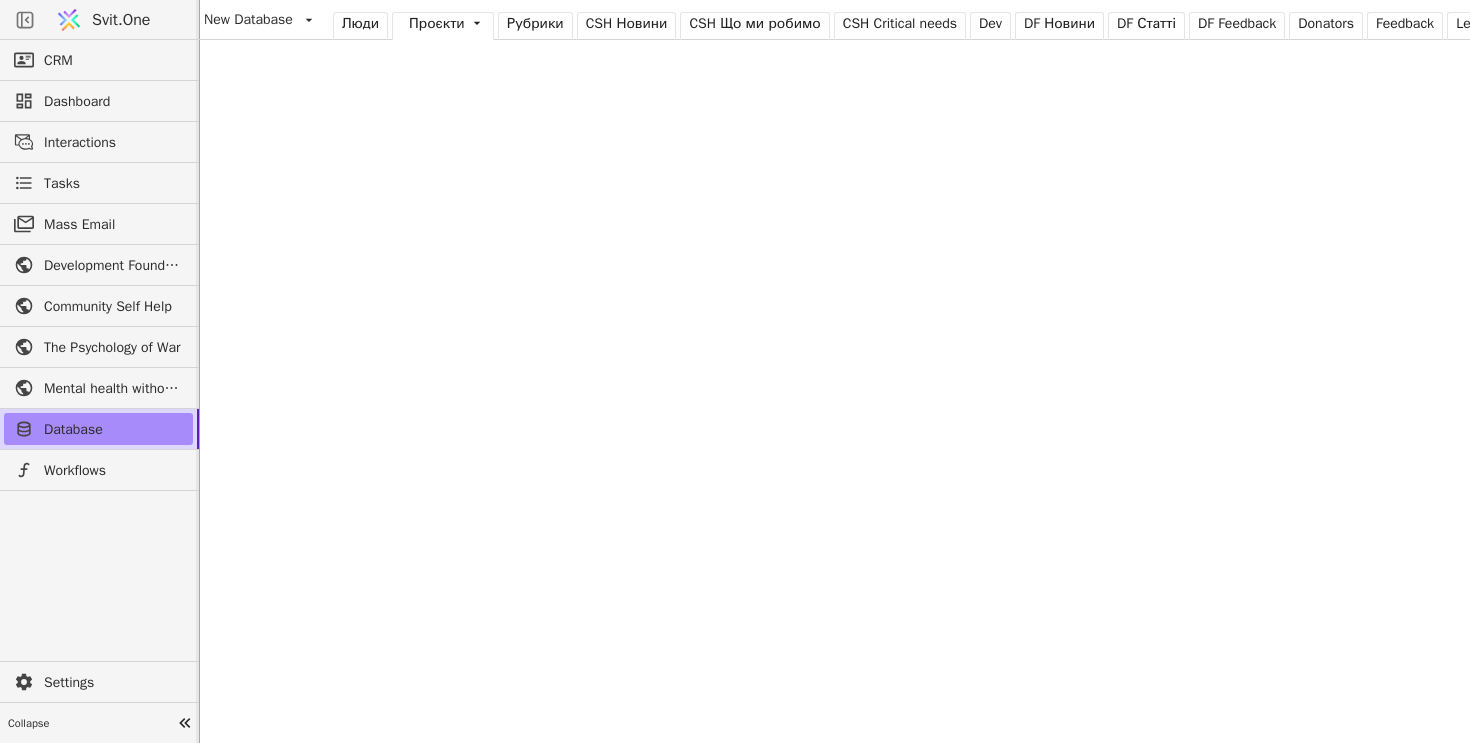 click on "CSH Новини" at bounding box center [627, 23] 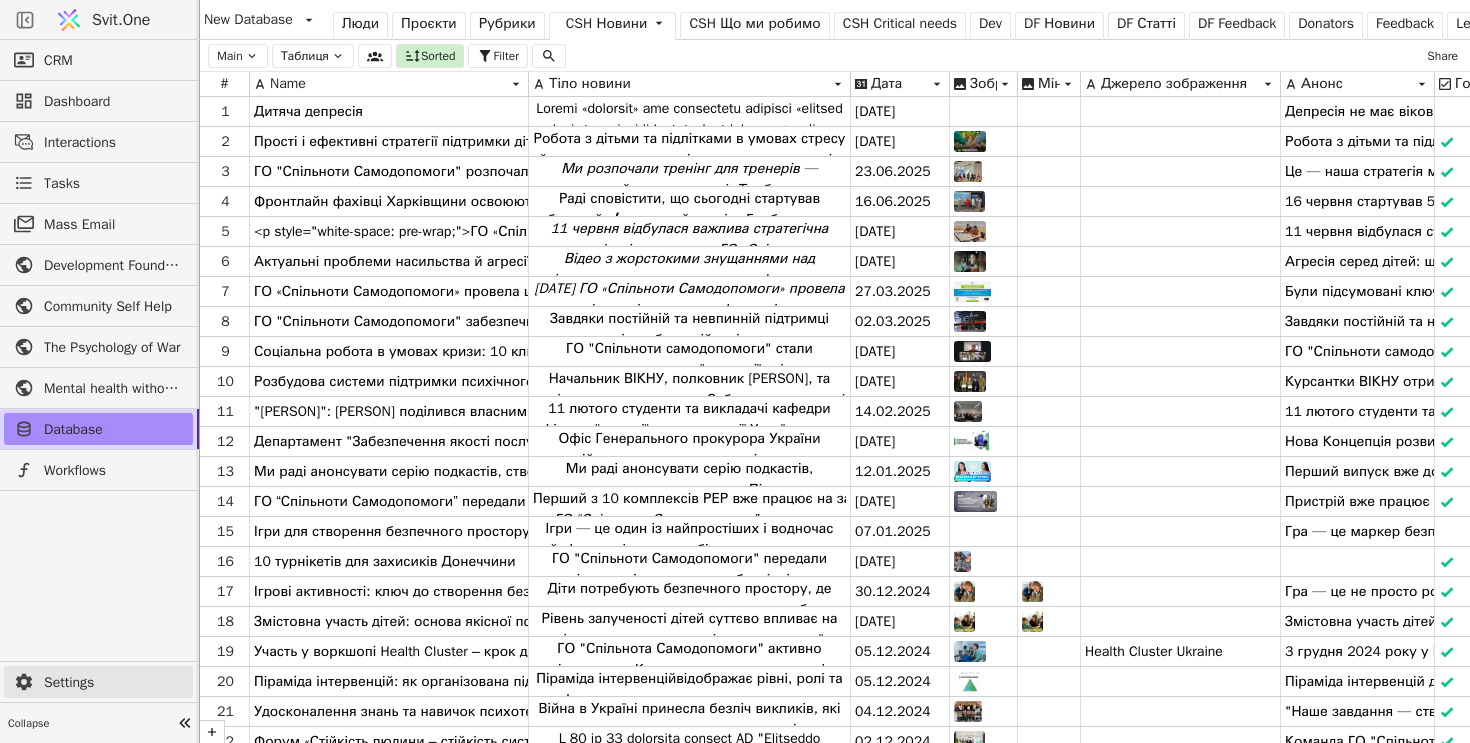 click on "Settings" at bounding box center (113, 682) 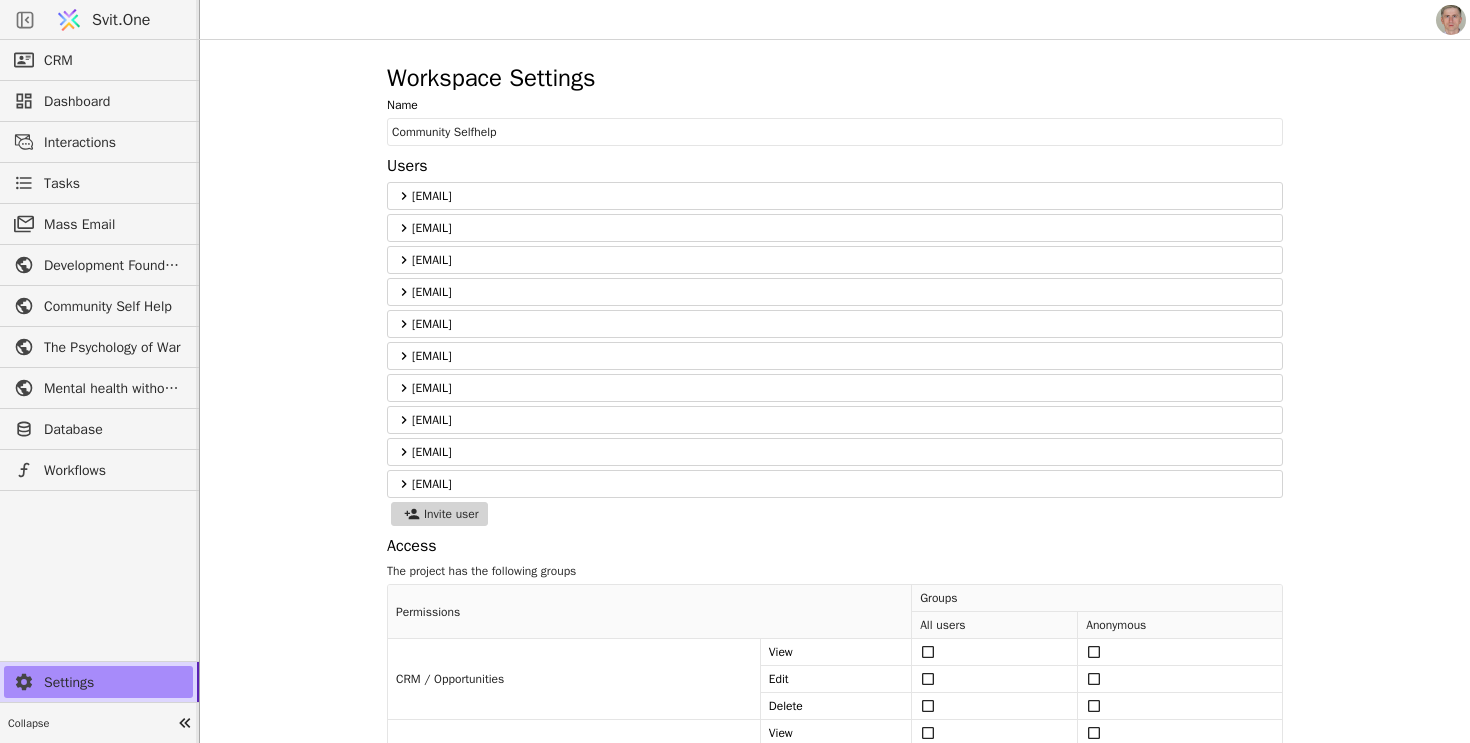 click 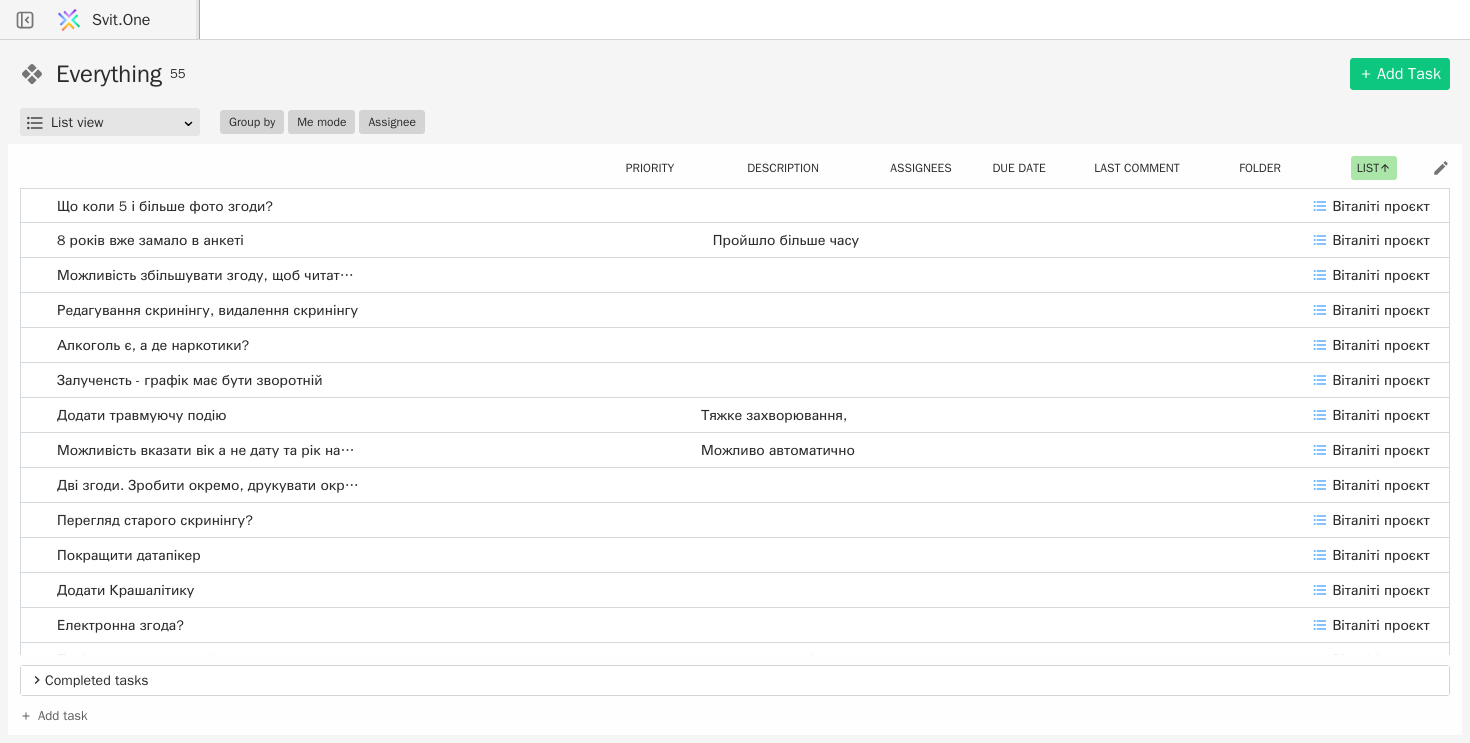 scroll, scrollTop: 0, scrollLeft: 0, axis: both 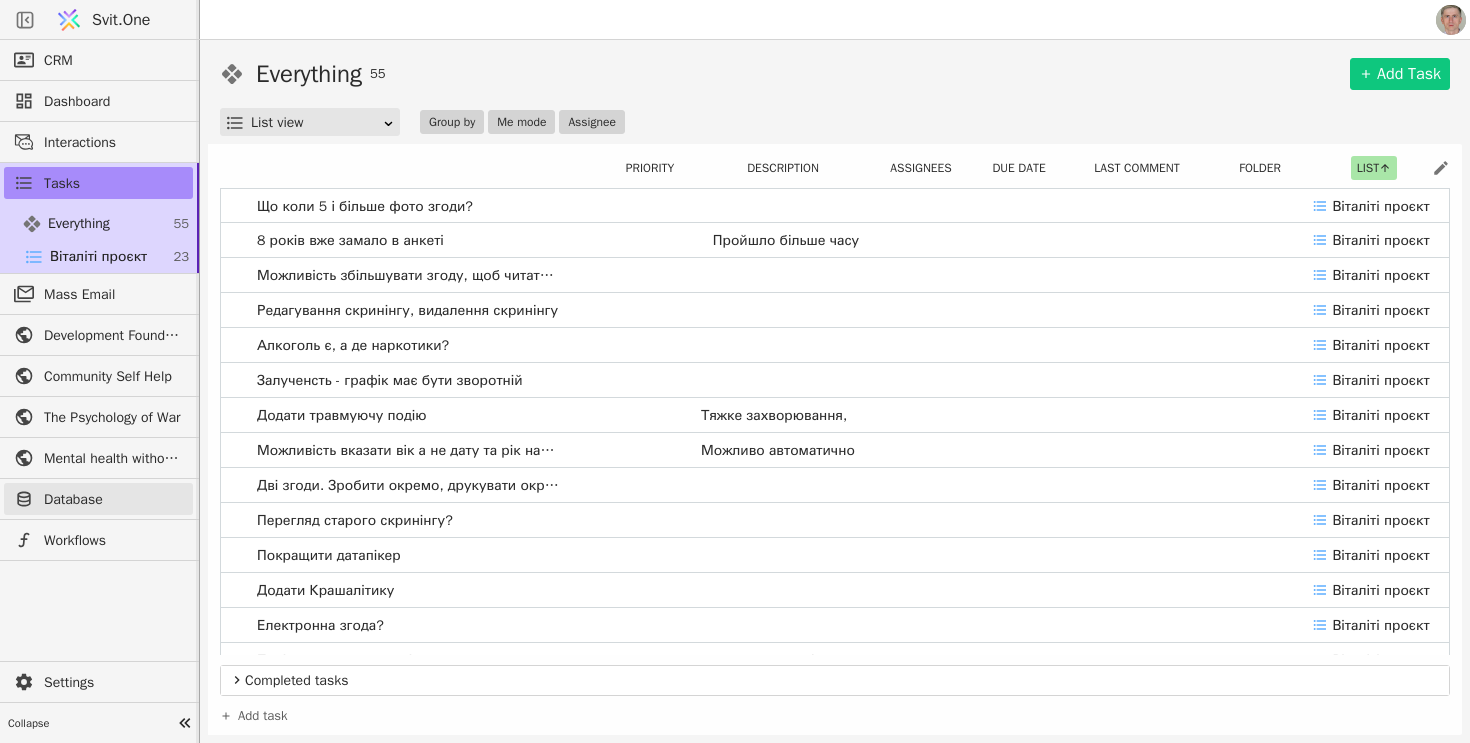 click on "Database" at bounding box center (113, 499) 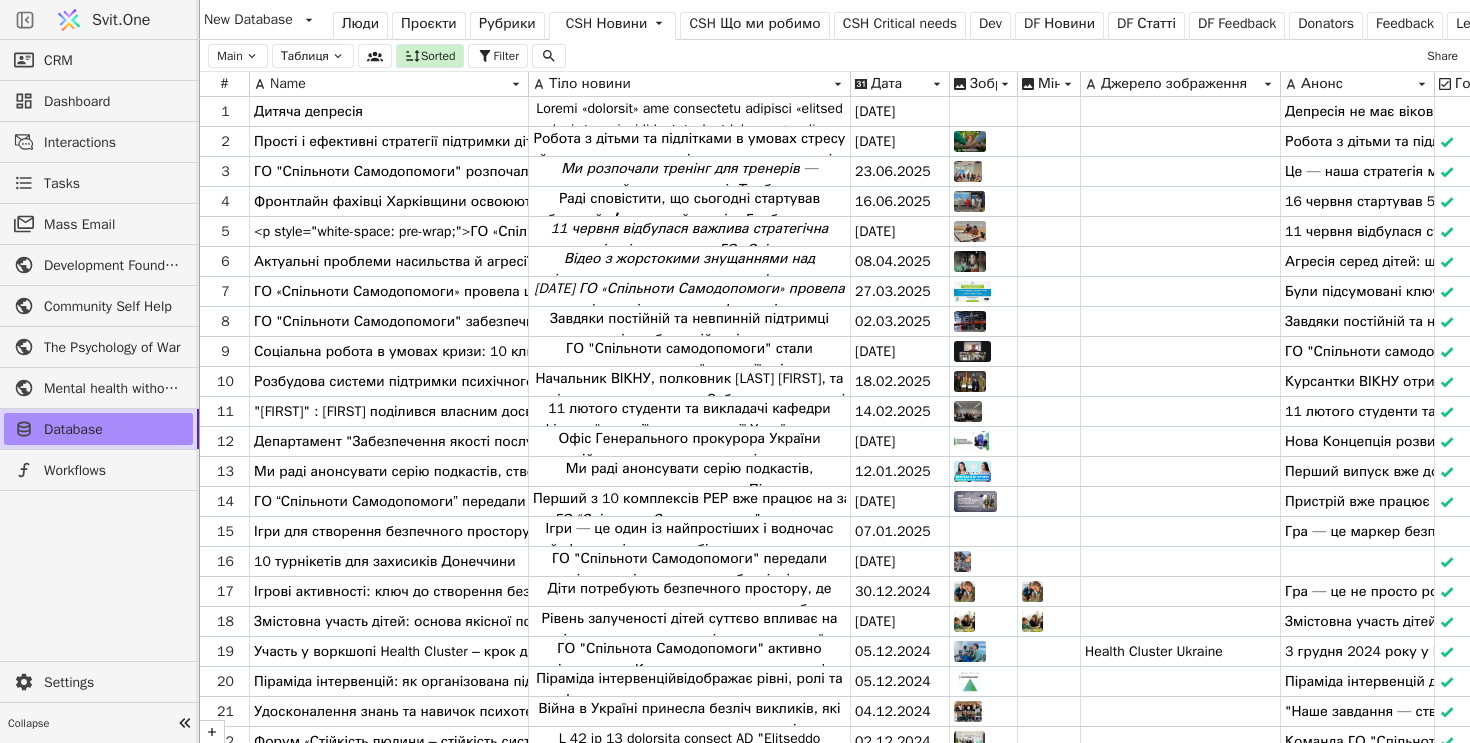 click on "Люди" at bounding box center (360, 23) 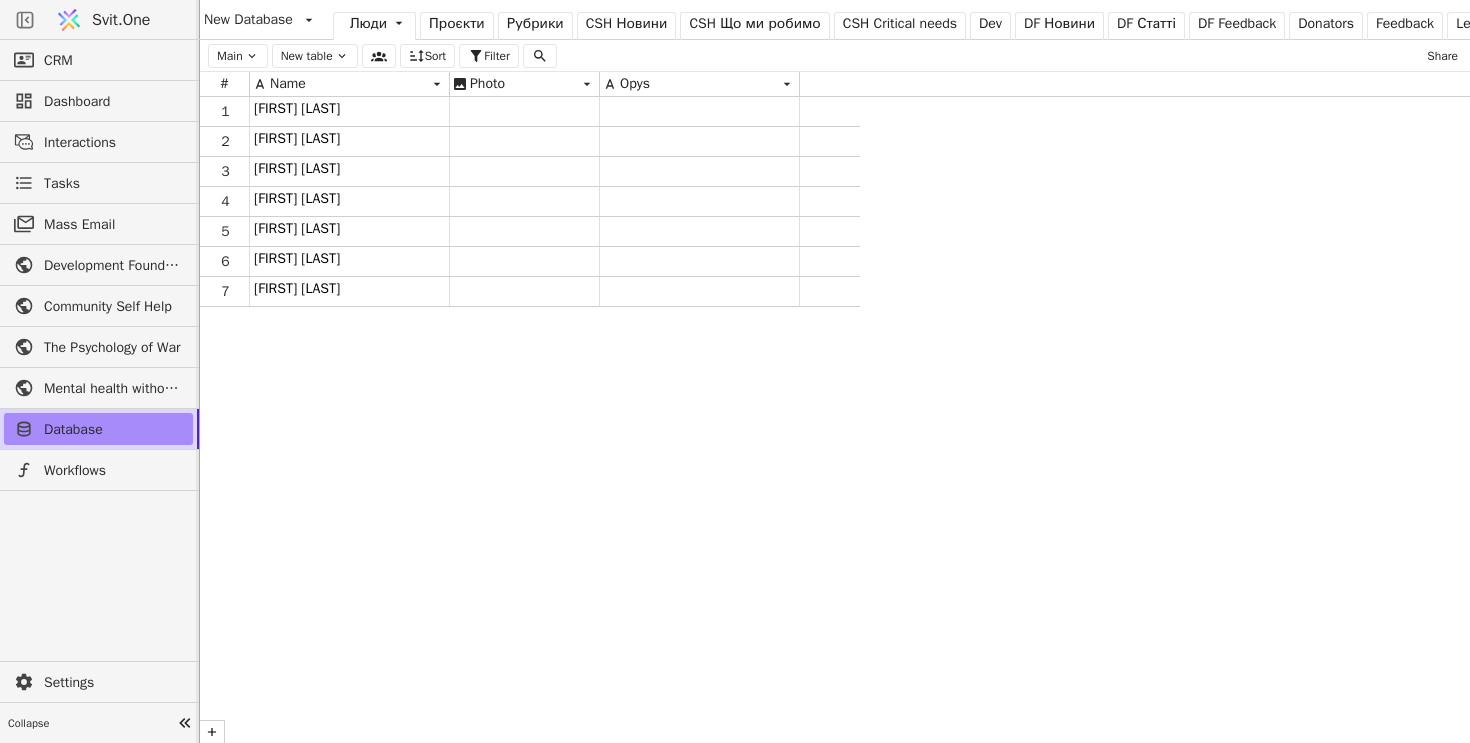 click on "Проєкти" at bounding box center [457, 23] 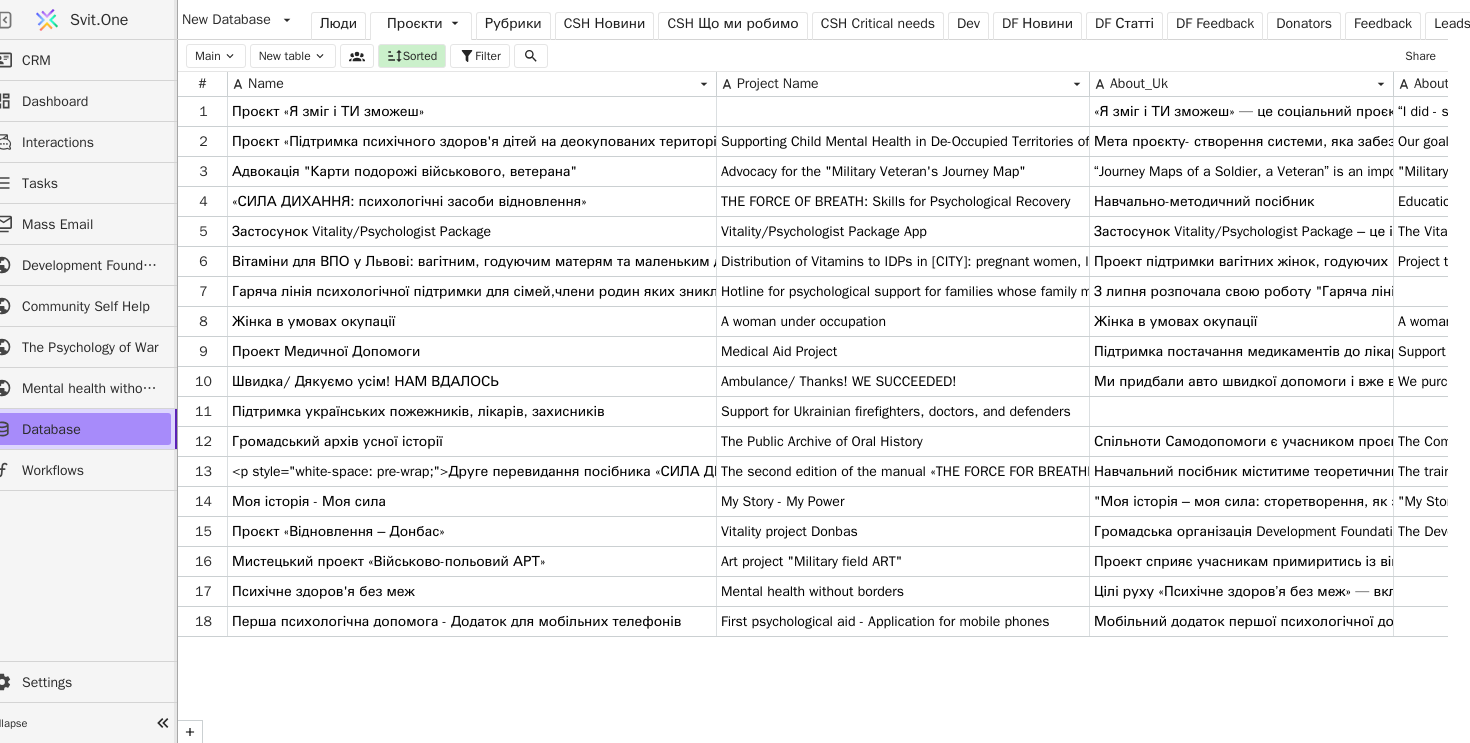 scroll, scrollTop: 0, scrollLeft: 29, axis: horizontal 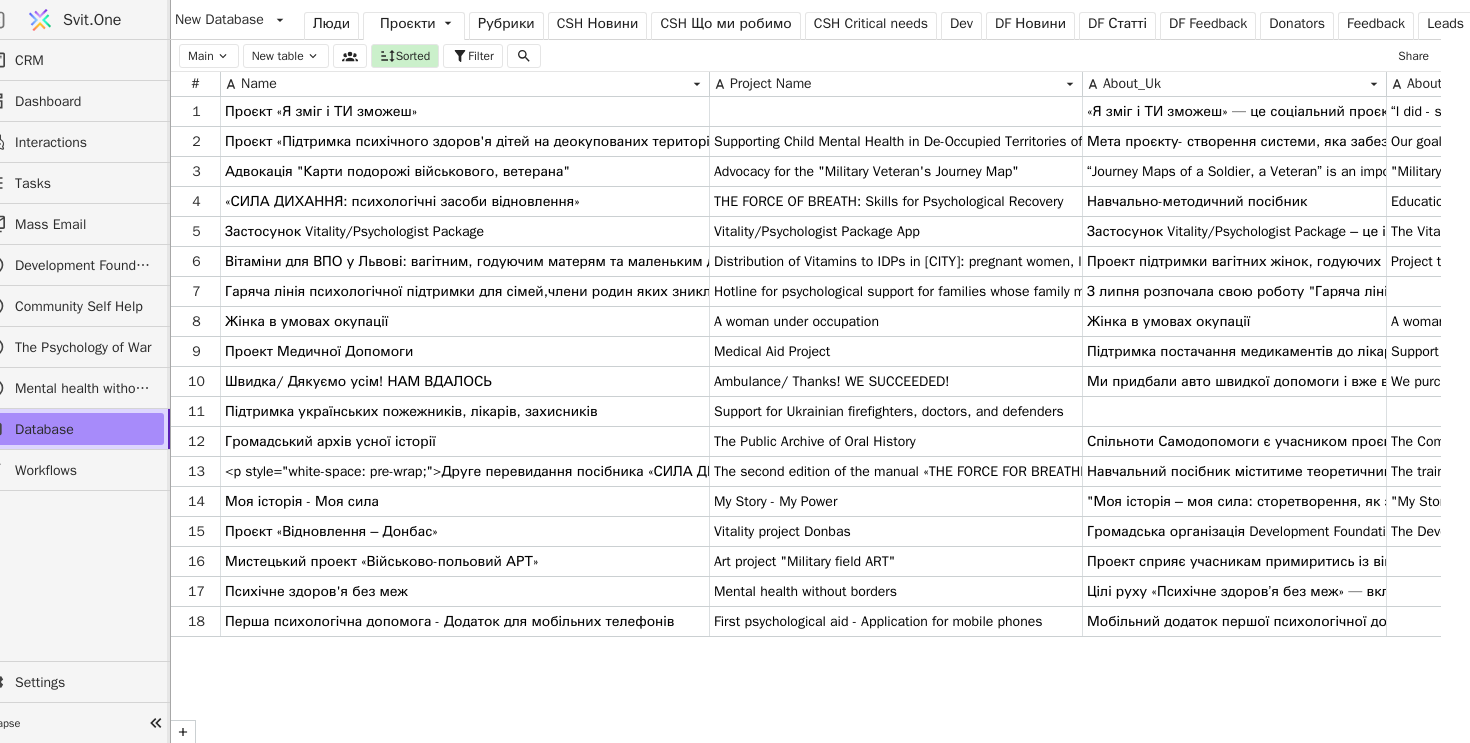 click on "CSH Новини" at bounding box center (598, 23) 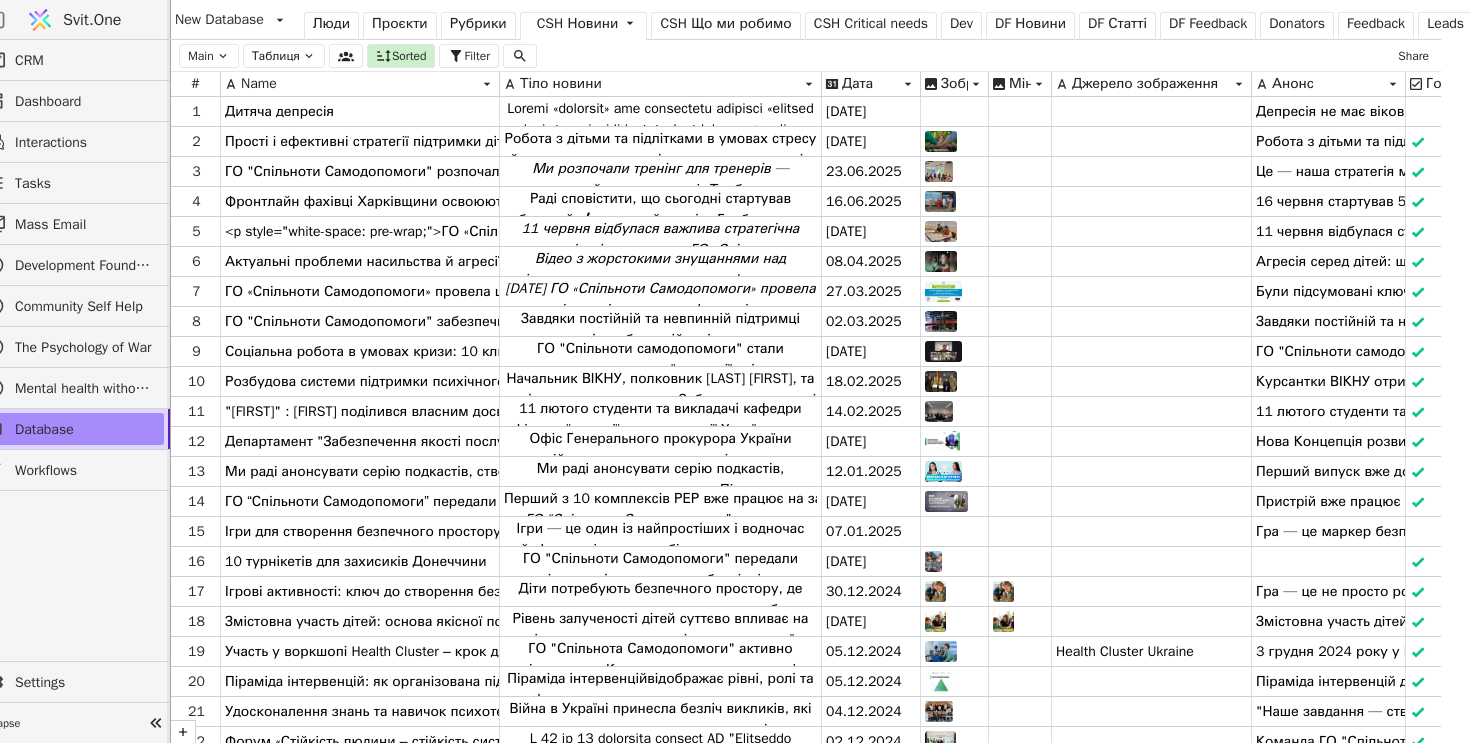 click on "CSH Critical needs" at bounding box center (871, 23) 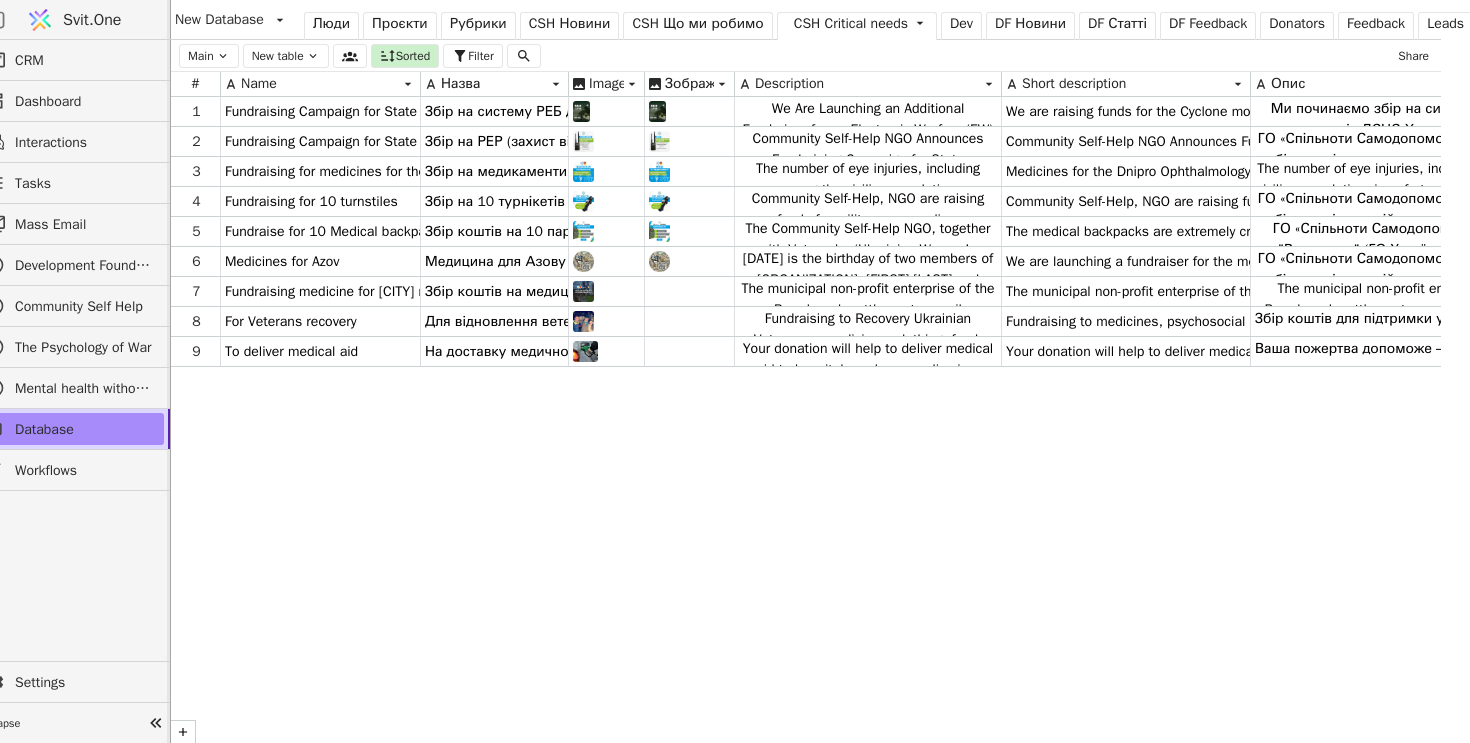 click on "Dev" at bounding box center [961, 23] 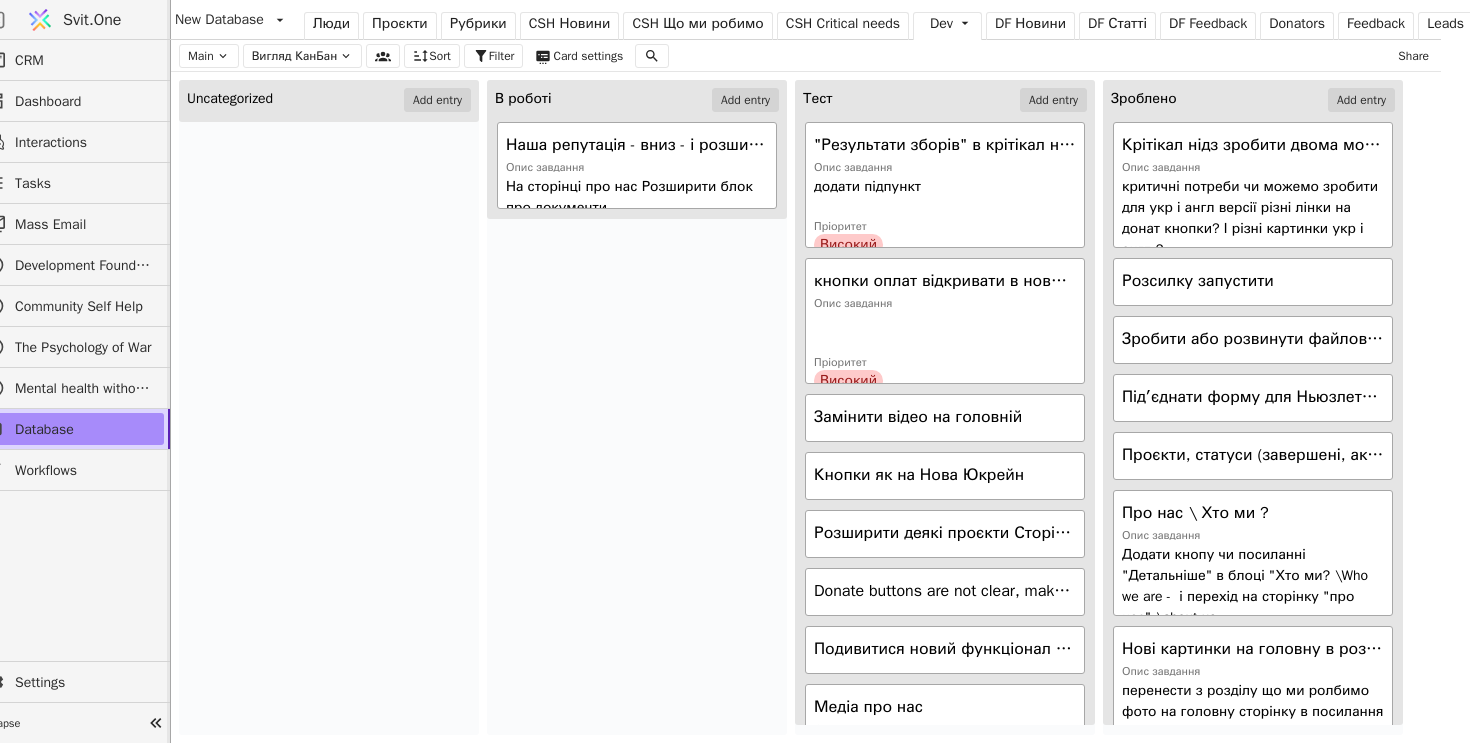 click on "DF Новини" at bounding box center [1030, 23] 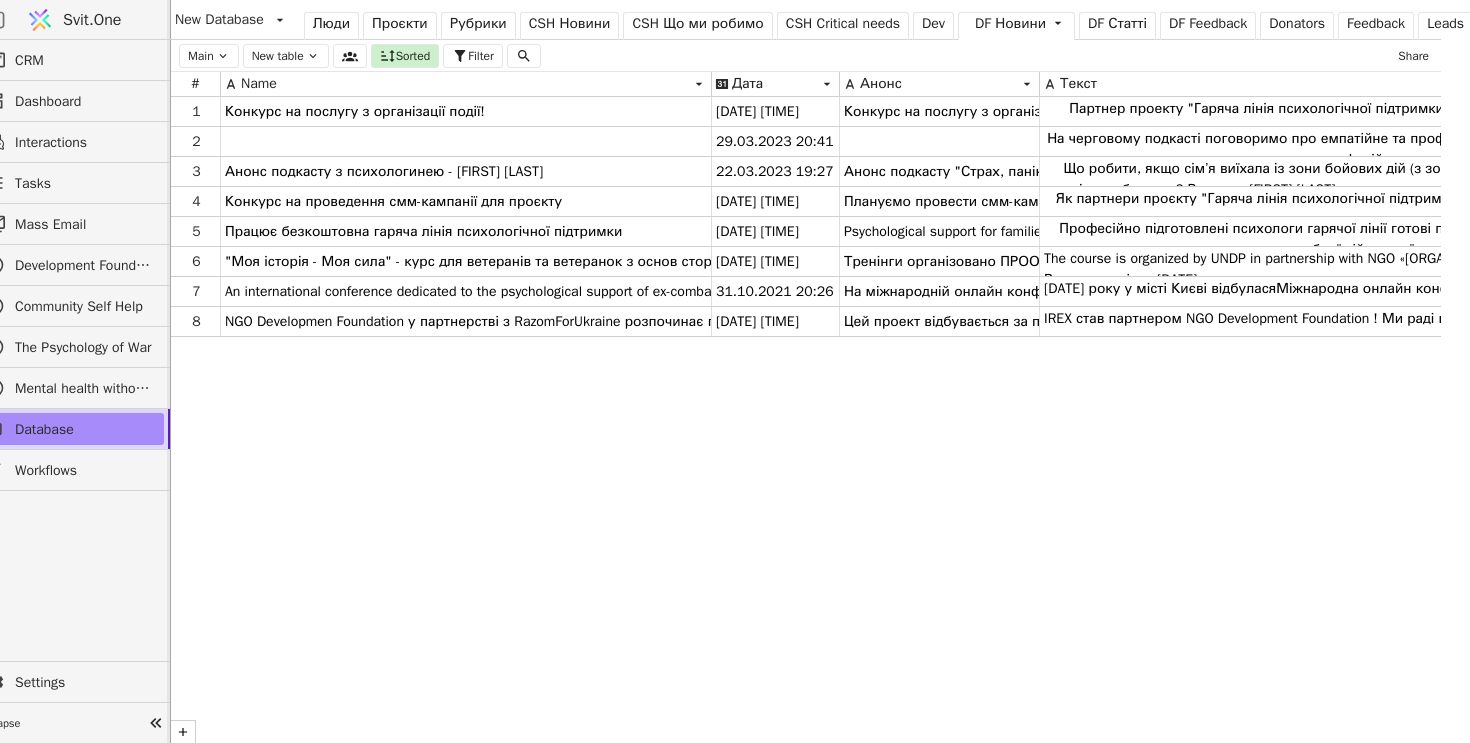 click on "DF Статті" at bounding box center (1117, 23) 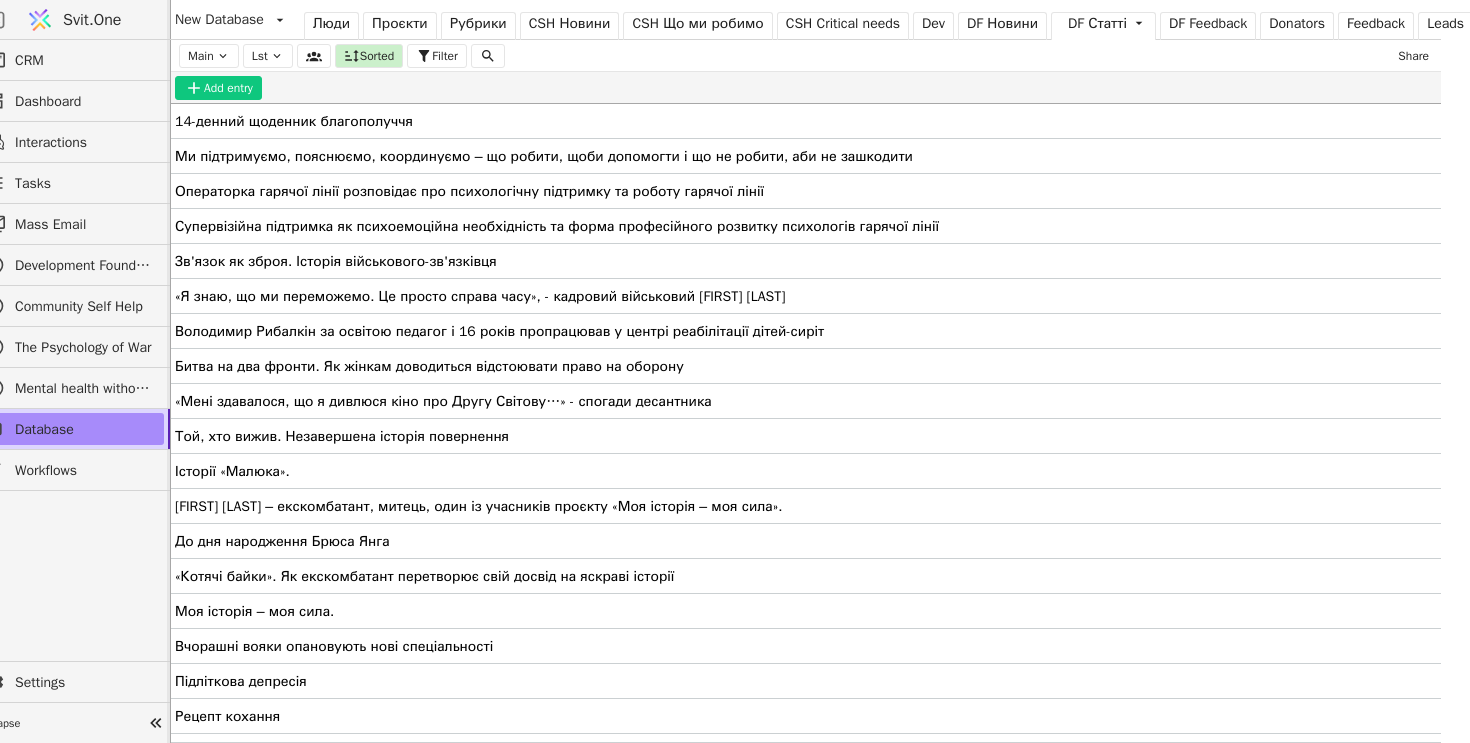 click on "DF Feedback" at bounding box center [1208, 23] 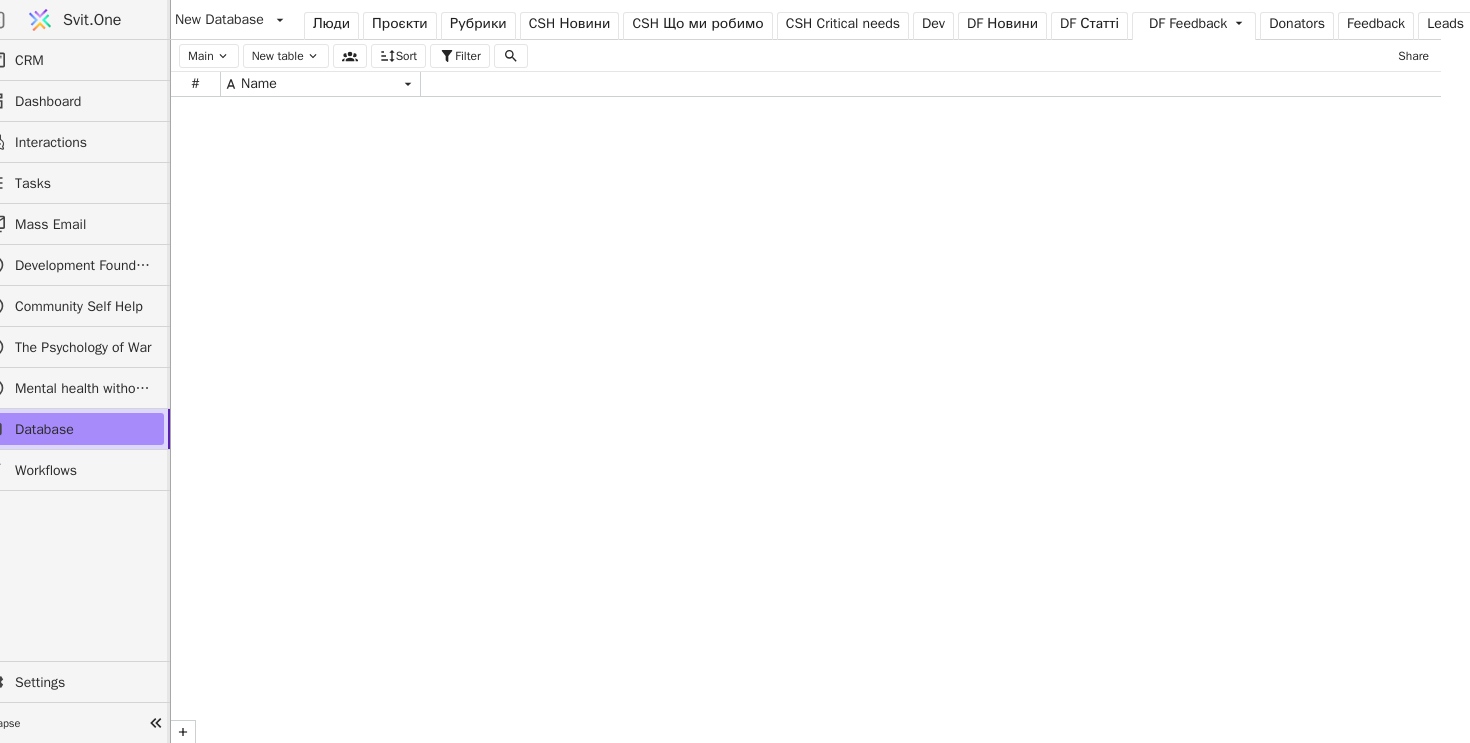 click on "Donators" at bounding box center [1297, 23] 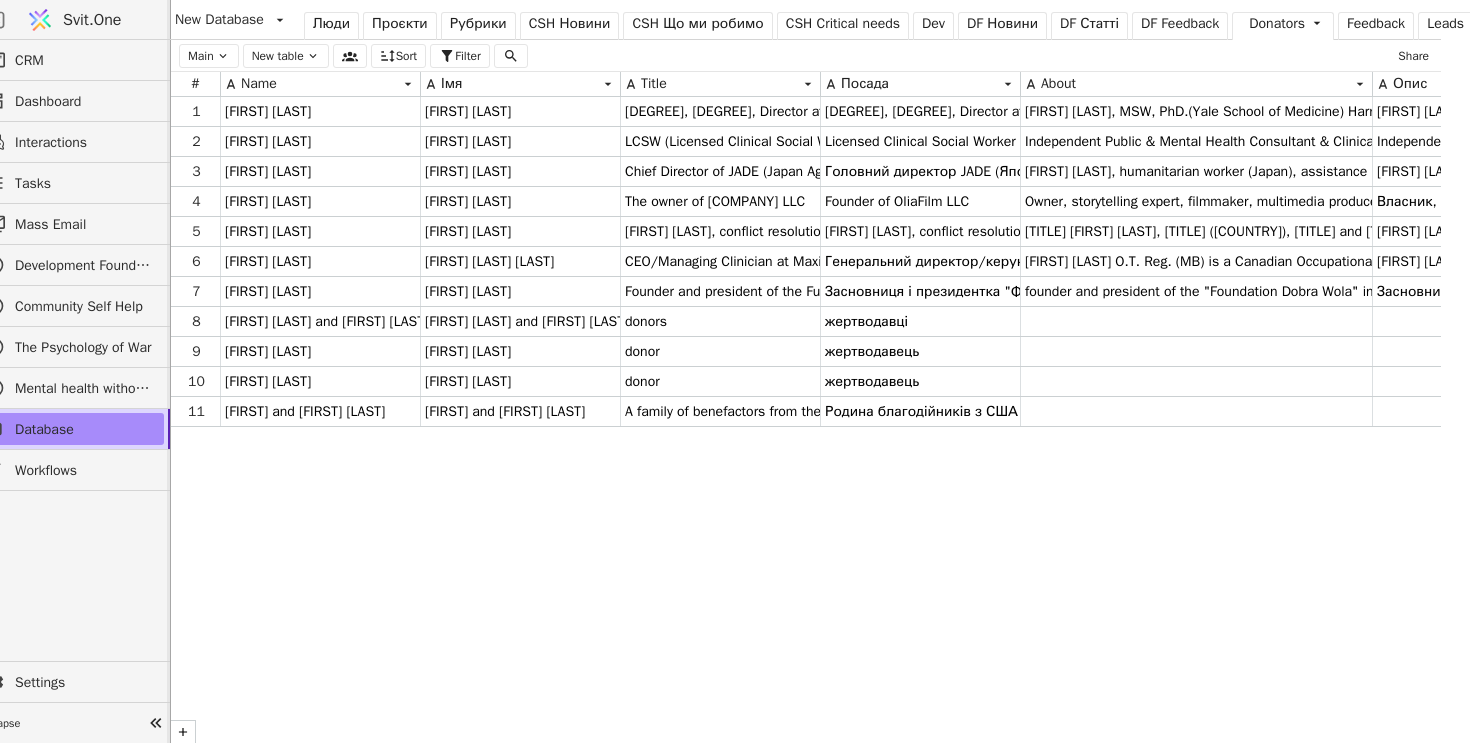 click on "Feedback" at bounding box center [1376, 23] 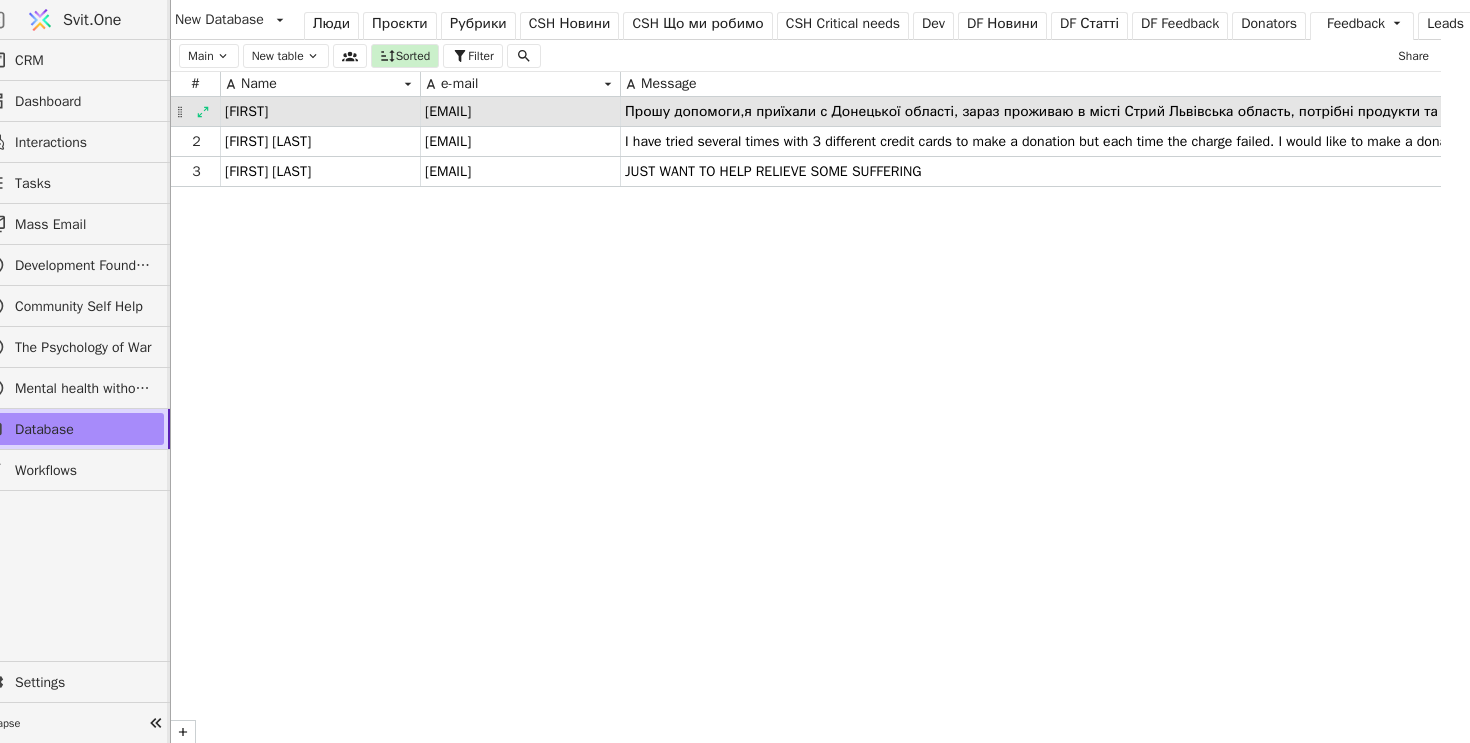 scroll, scrollTop: 0, scrollLeft: 95, axis: horizontal 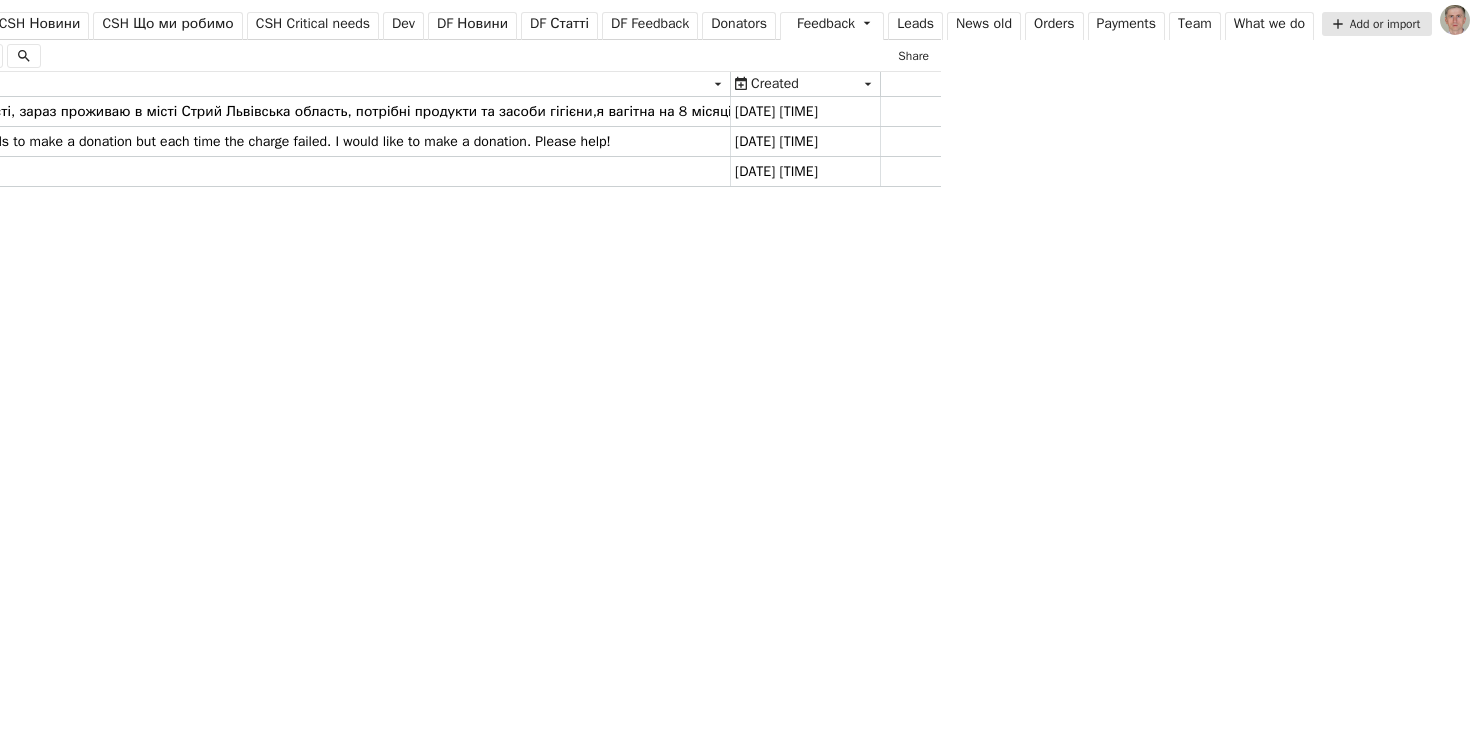 click on "Team" at bounding box center (1195, 23) 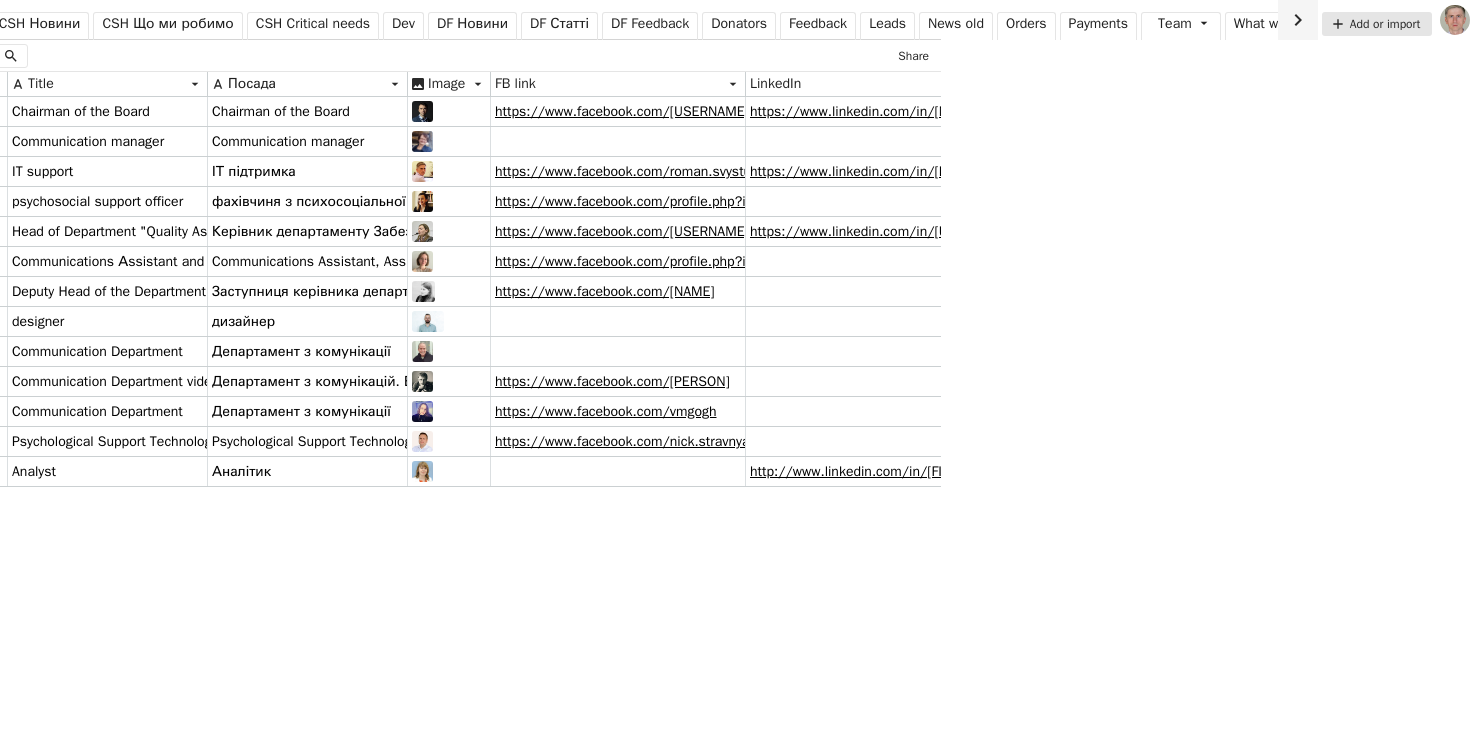 scroll, scrollTop: 0, scrollLeft: 0, axis: both 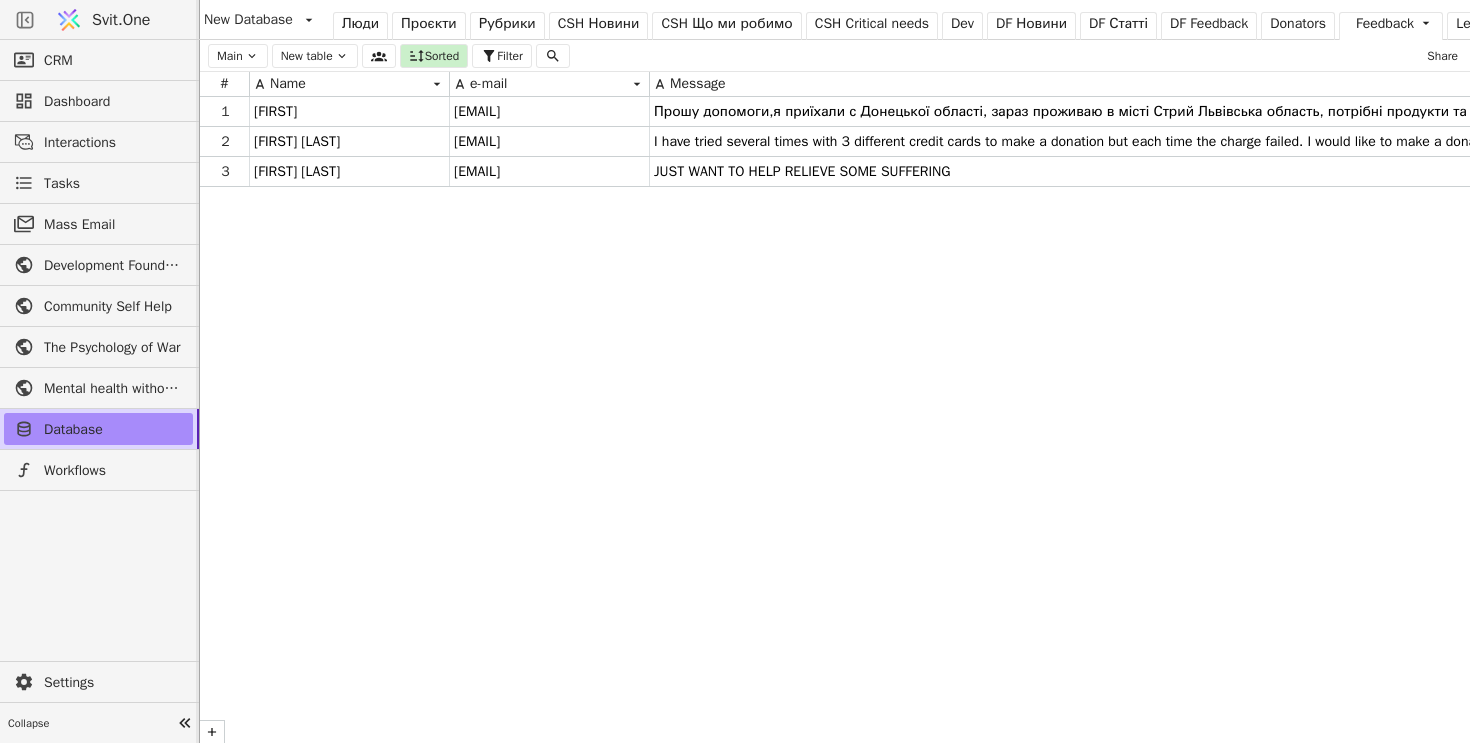 click on "CSH Новини" at bounding box center [599, 23] 